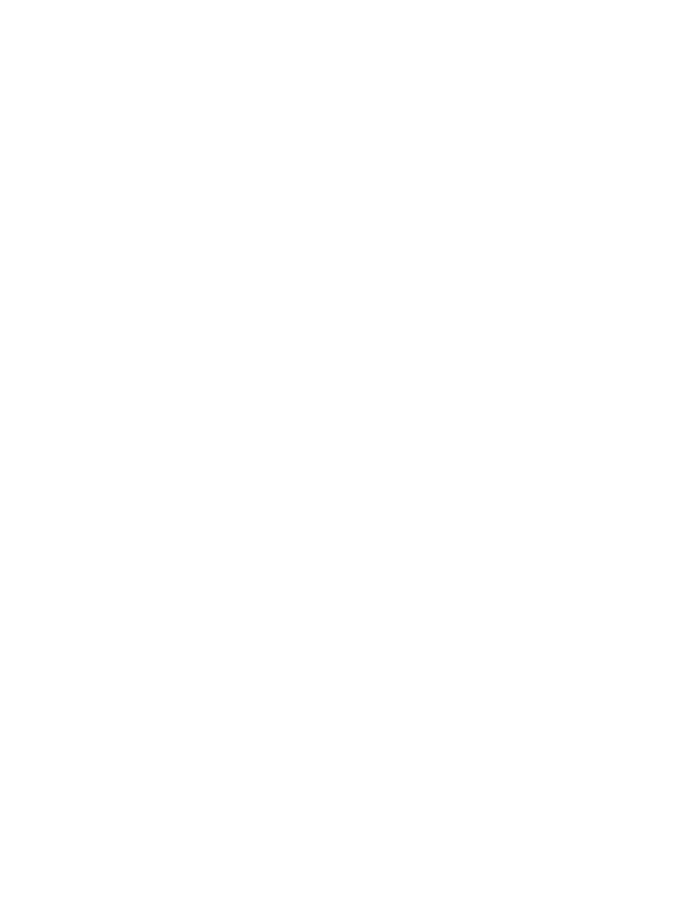 scroll, scrollTop: 0, scrollLeft: 0, axis: both 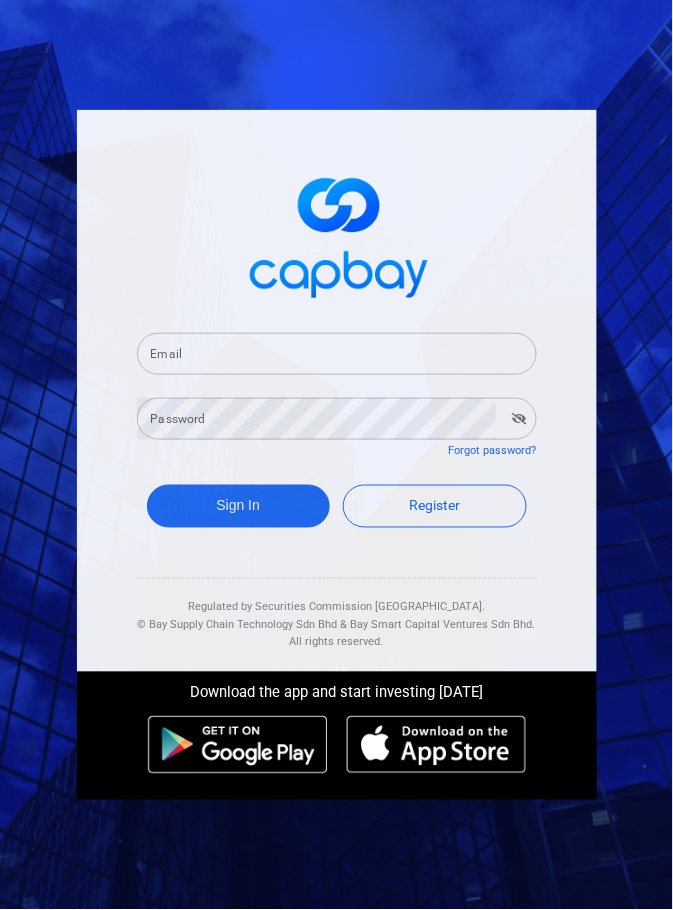 click on "Email" at bounding box center (337, 354) 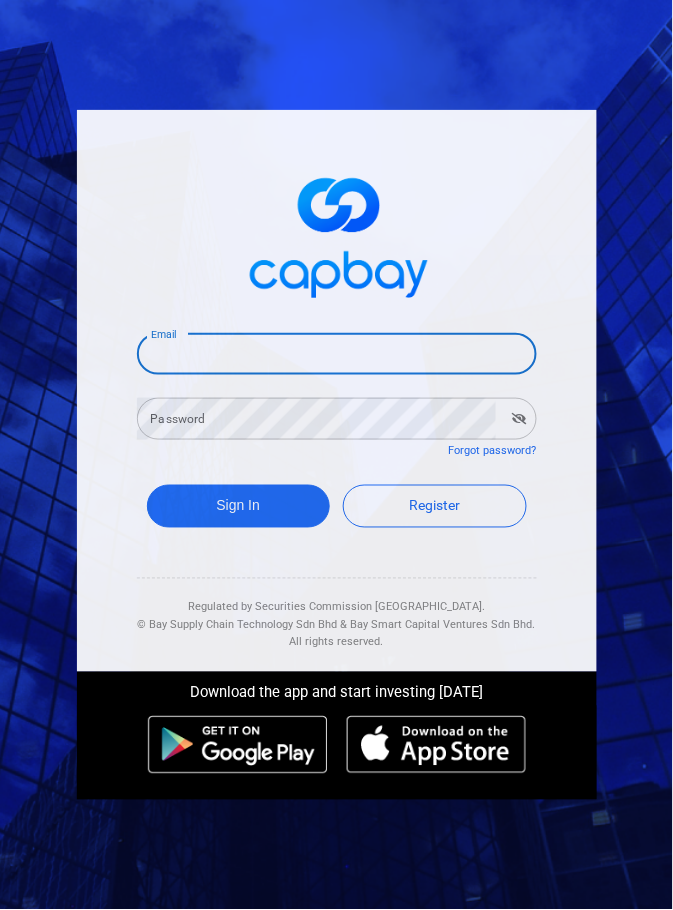 type on "[EMAIL_ADDRESS][DOMAIN_NAME]" 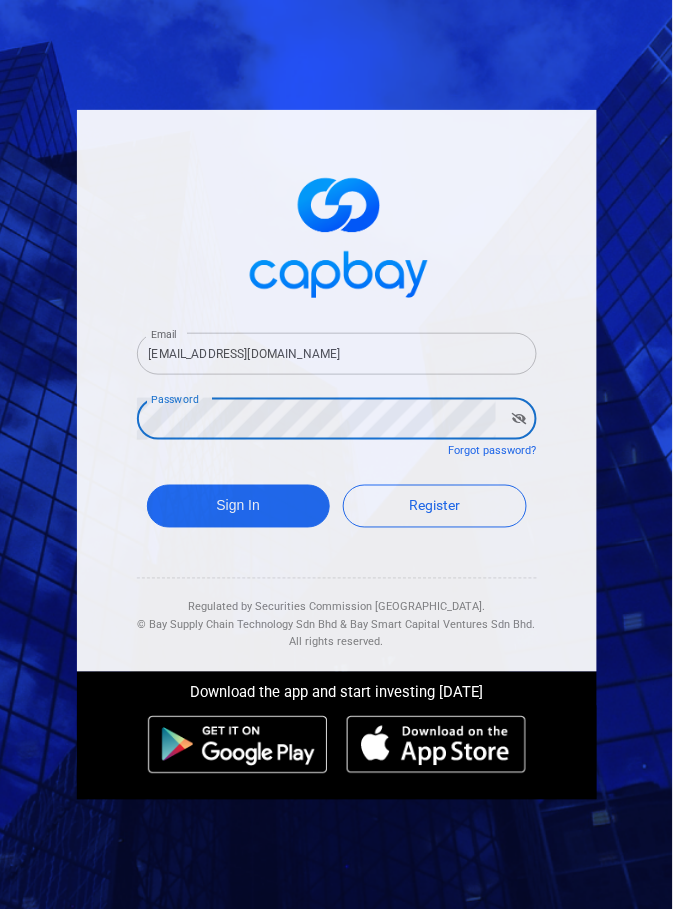 click 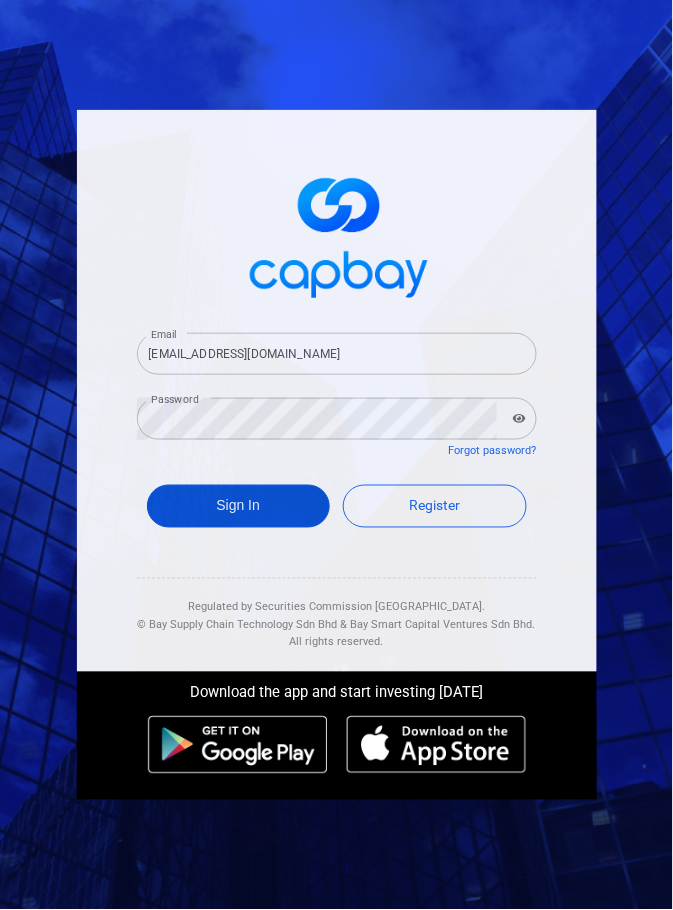 click on "Sign In" at bounding box center (239, 506) 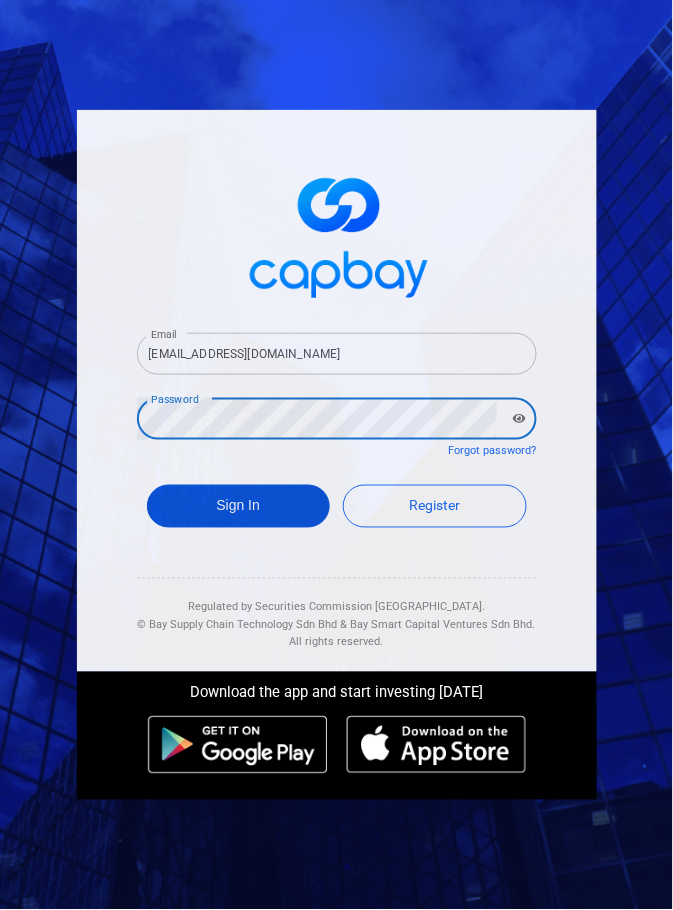click on "Sign In" at bounding box center [239, 506] 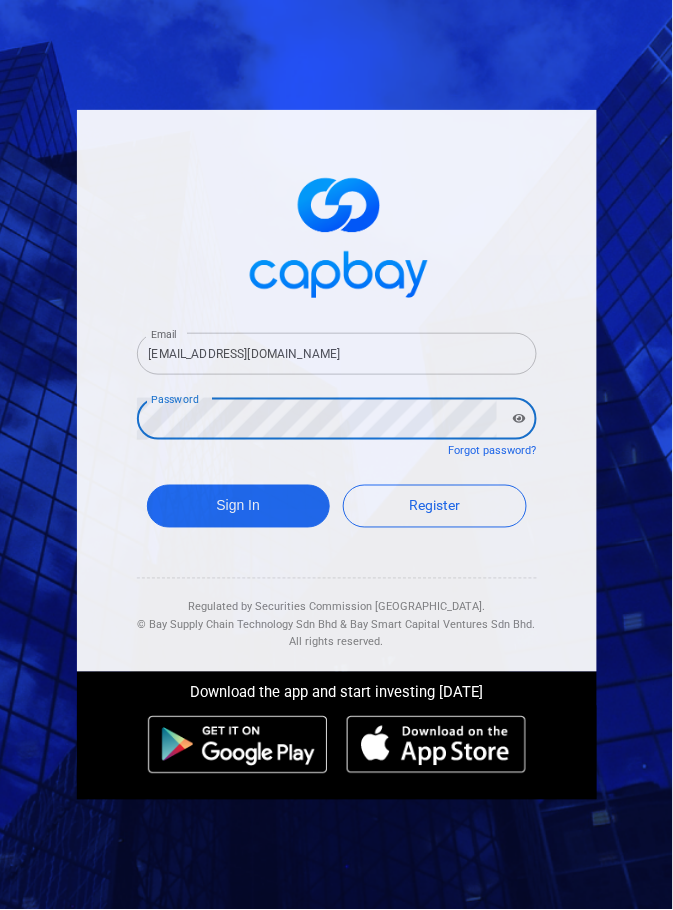 click at bounding box center (520, 419) 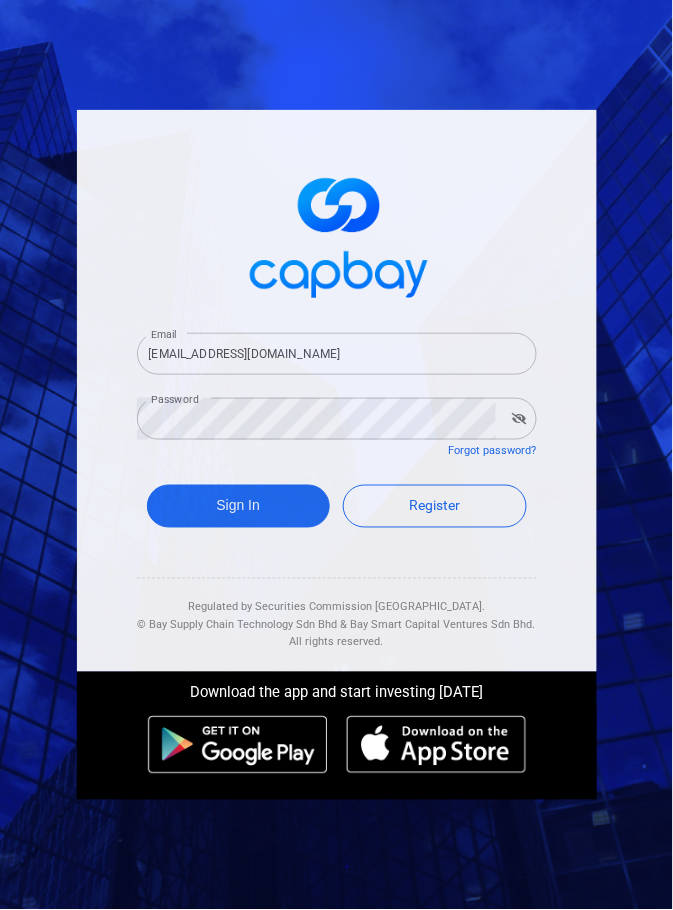 click 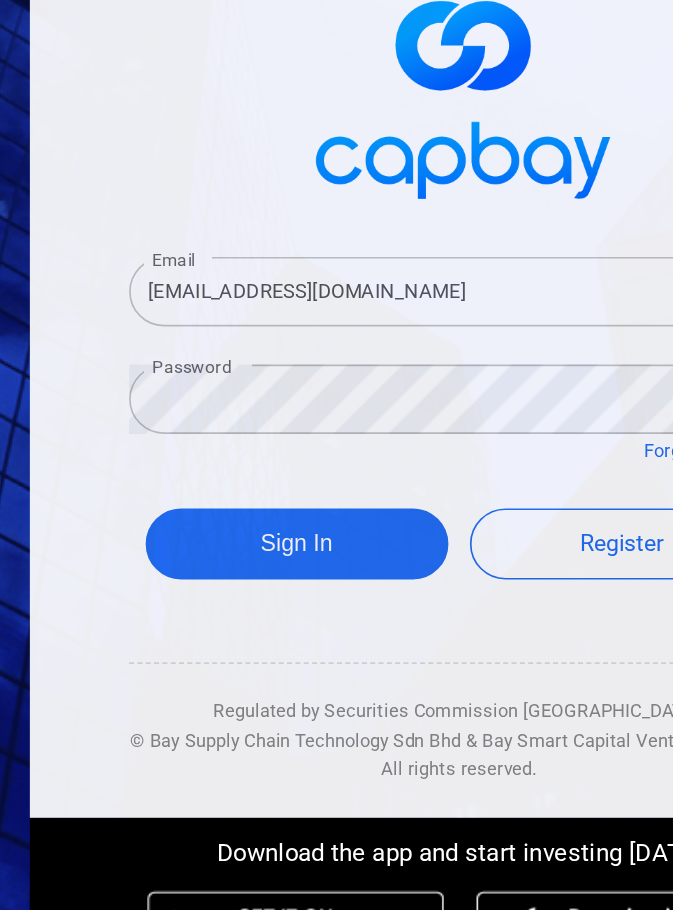 click on "Email hiiifung@hotmail.com Email Password Password Forgot password? Sign In     Register Regulated by Securities Commission Malaysia.   © Bay Supply Chain Technology Sdn Bhd   &   Bay Smart Capital Ventures Sdn Bhd.   All rights reserved. Download the app and start investing today" 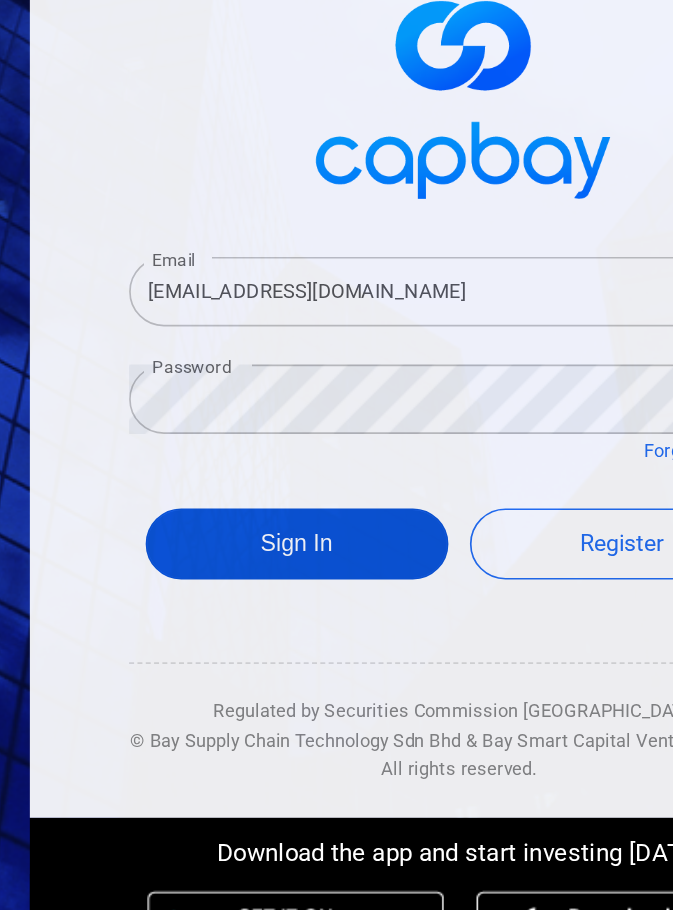 click on "Sign In" at bounding box center (239, 506) 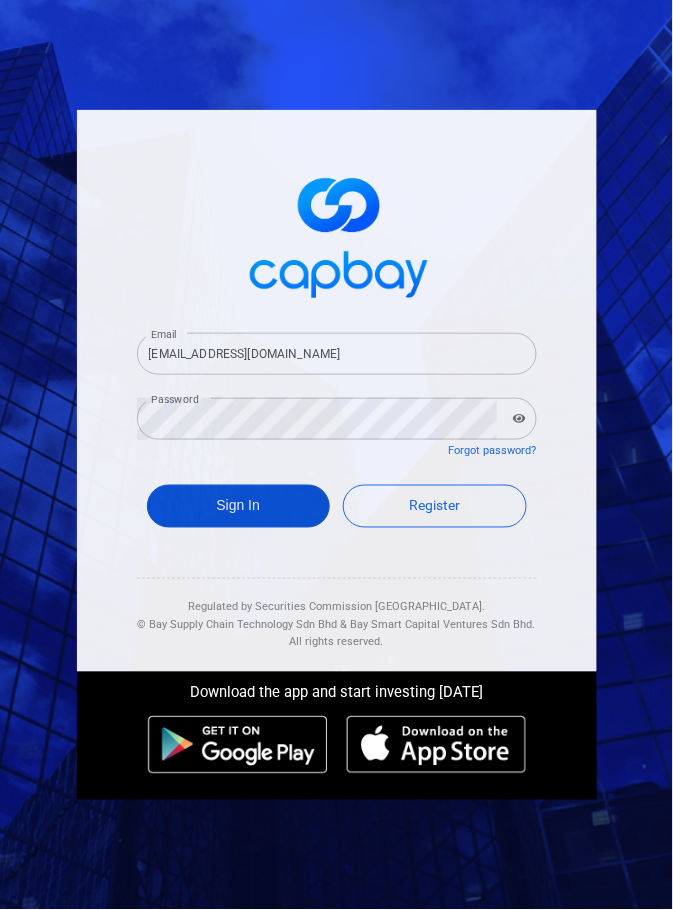 scroll, scrollTop: 0, scrollLeft: 0, axis: both 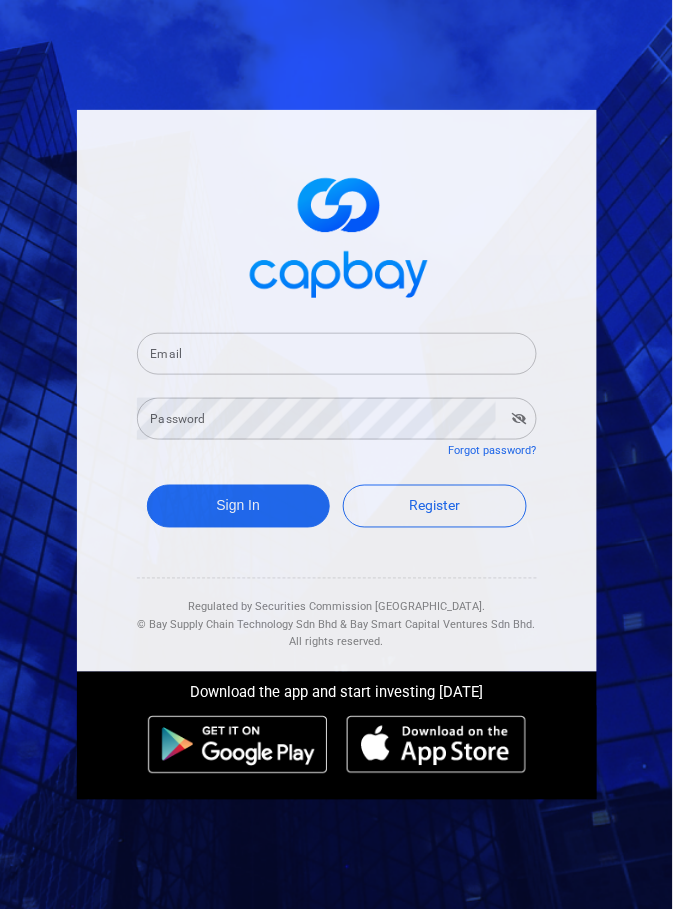 click on "Email" at bounding box center (337, 354) 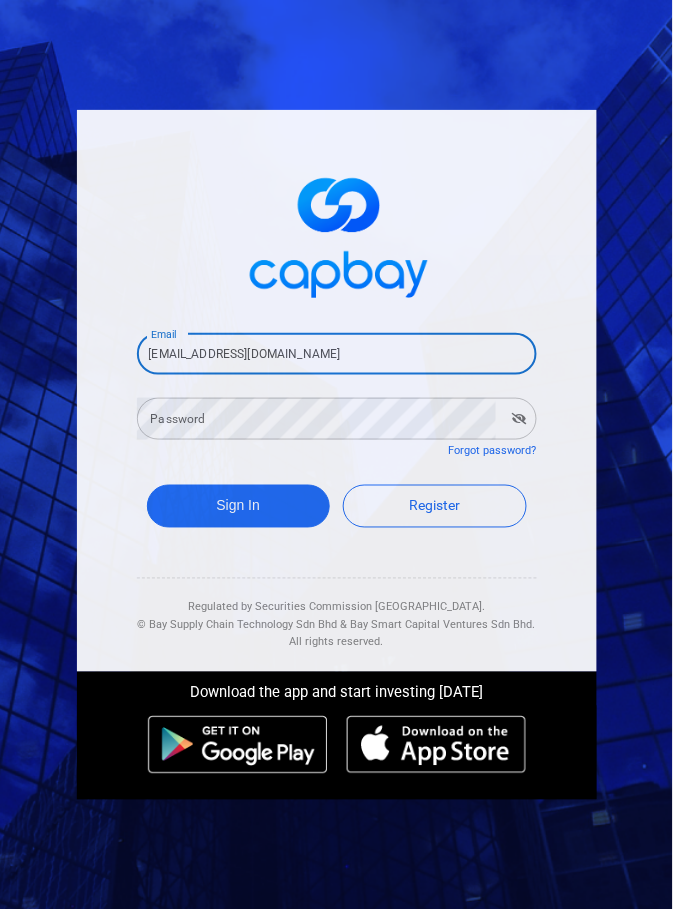 click on "[EMAIL_ADDRESS][DOMAIN_NAME]" at bounding box center (337, 354) 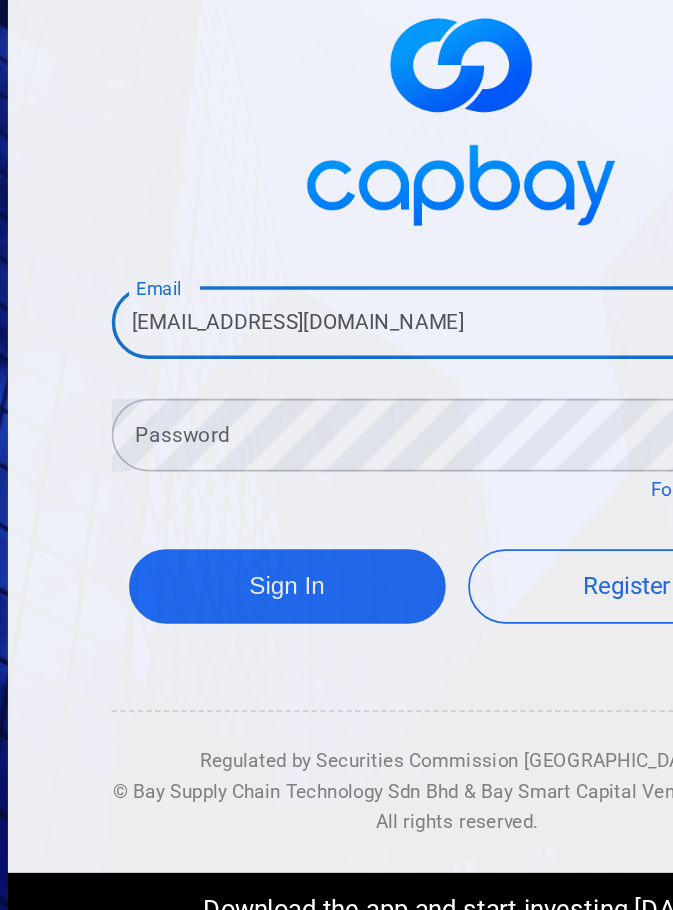 click on "[EMAIL_ADDRESS][DOMAIN_NAME]" at bounding box center [337, 354] 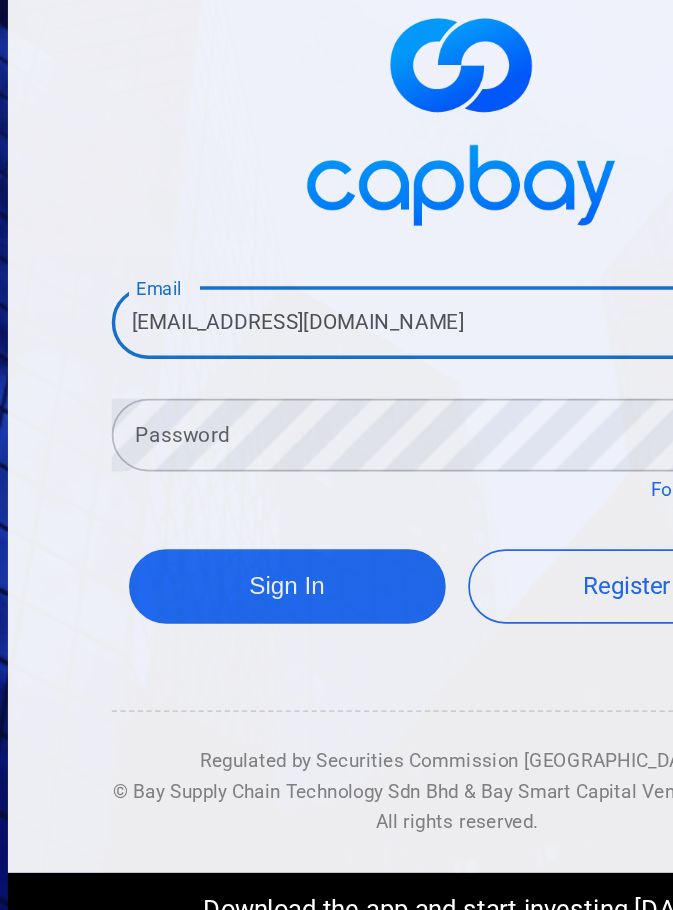 type on "[EMAIL_ADDRESS][DOMAIN_NAME]" 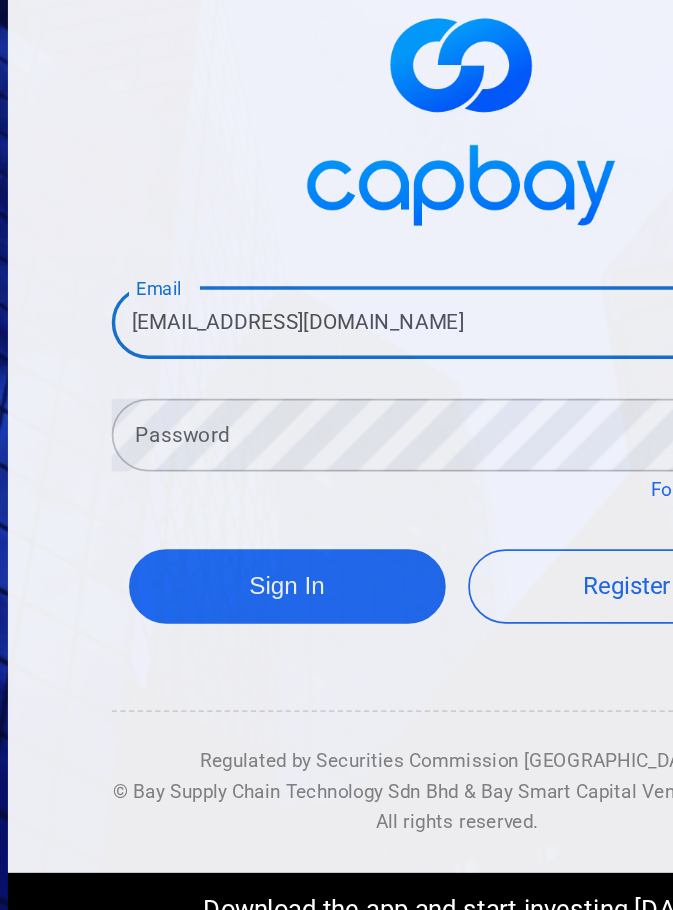 click on "Password Password" at bounding box center [337, 417] 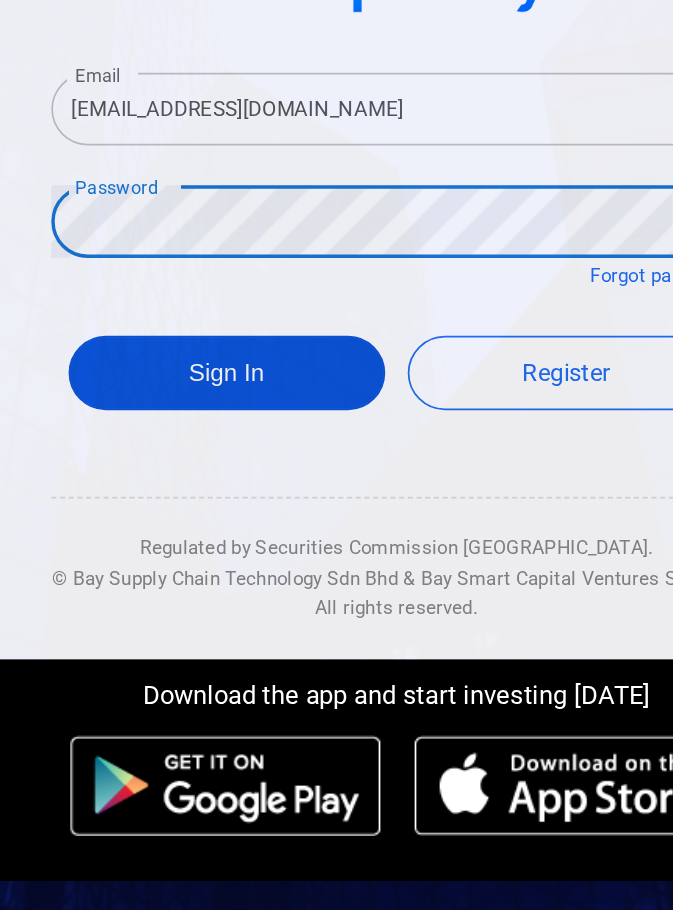 click on "Sign In" at bounding box center (239, 506) 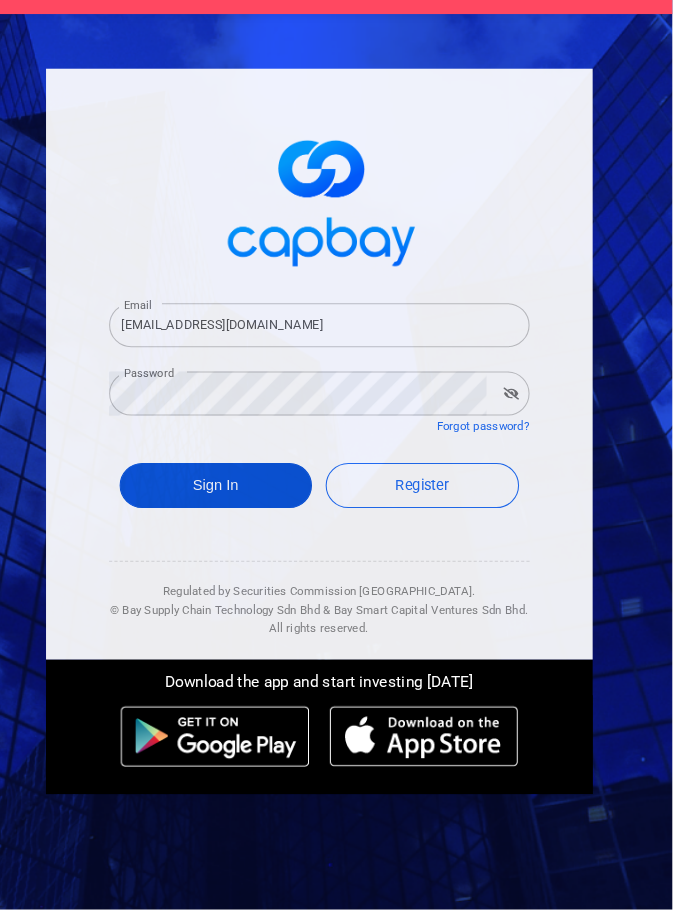 scroll, scrollTop: 0, scrollLeft: 0, axis: both 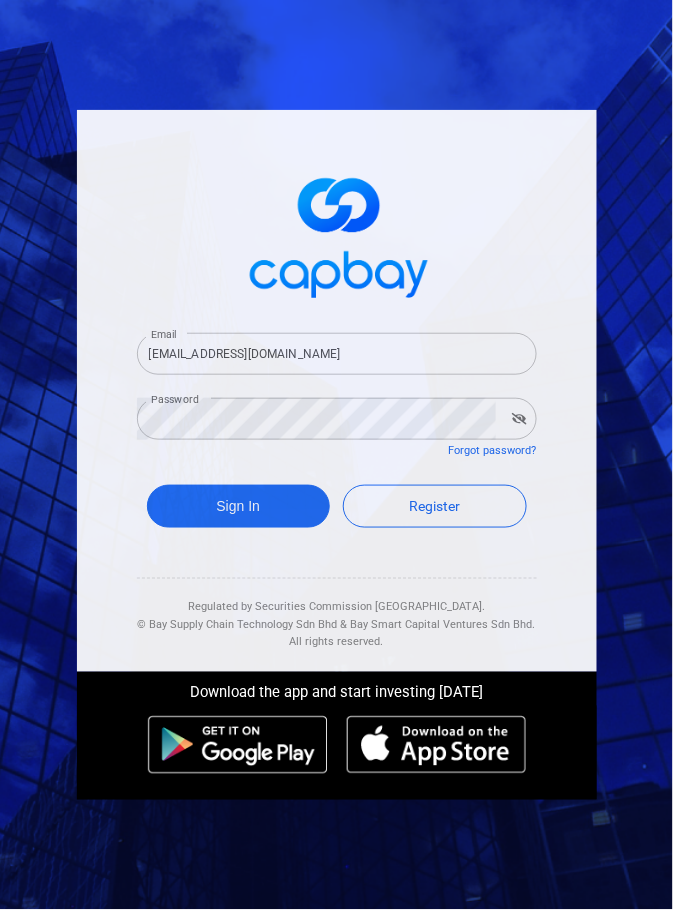 click at bounding box center [519, 419] 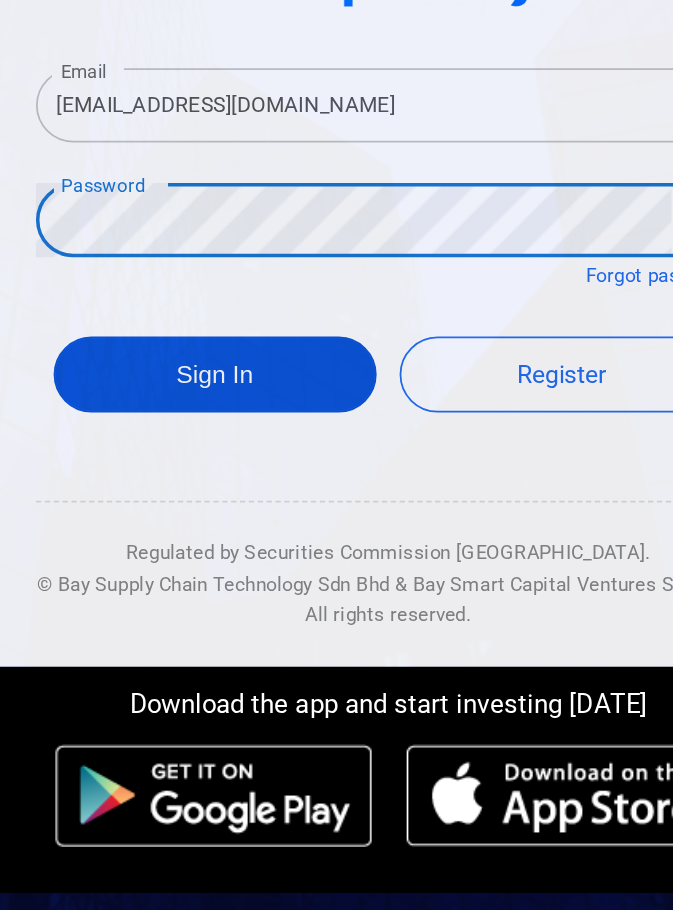 click on "Sign In" at bounding box center (239, 506) 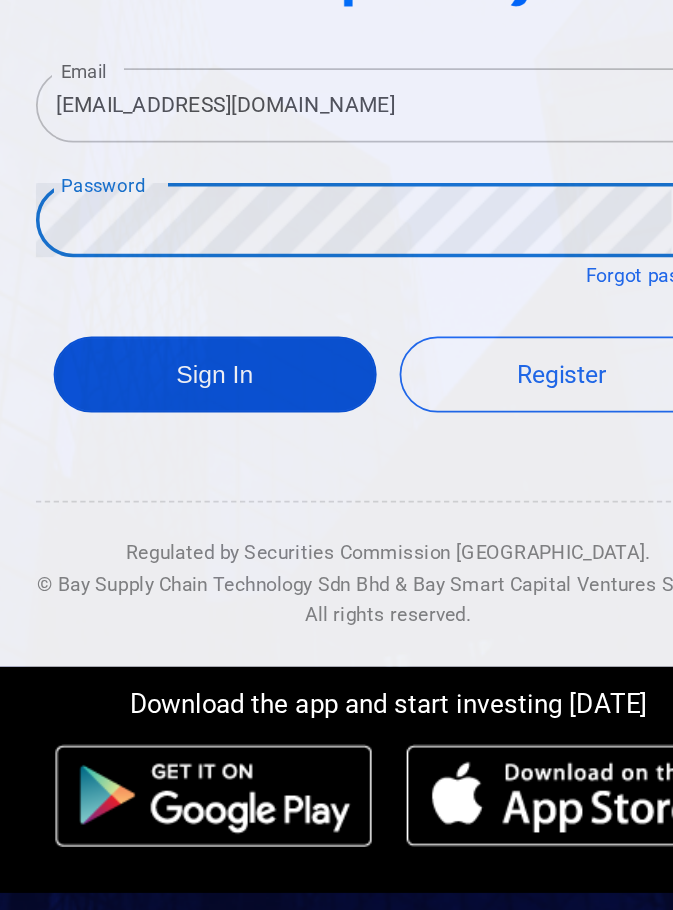 click on "Sign In" at bounding box center (239, 506) 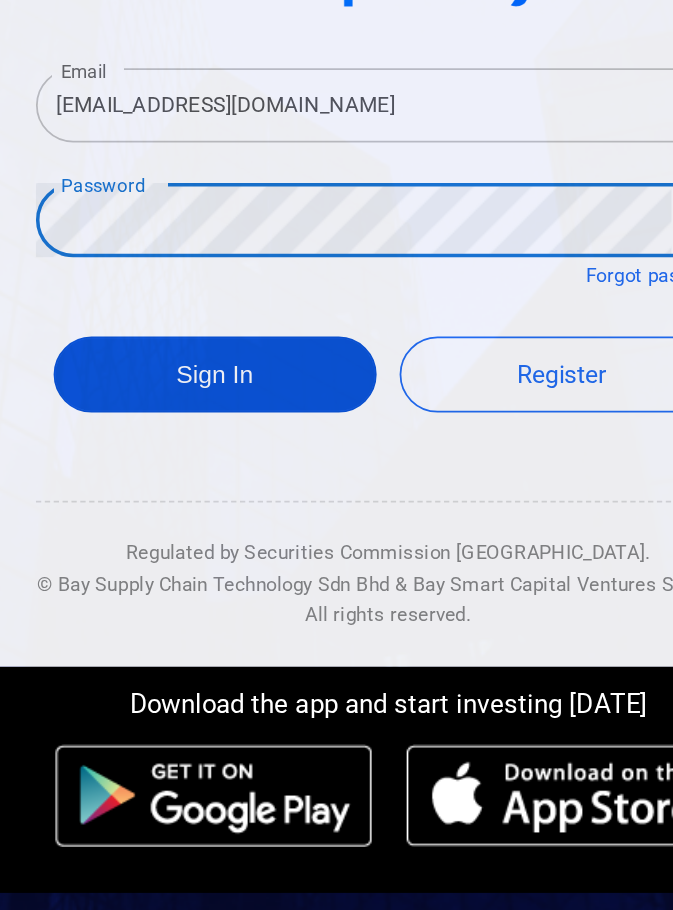 click on "Sign In" at bounding box center [239, 506] 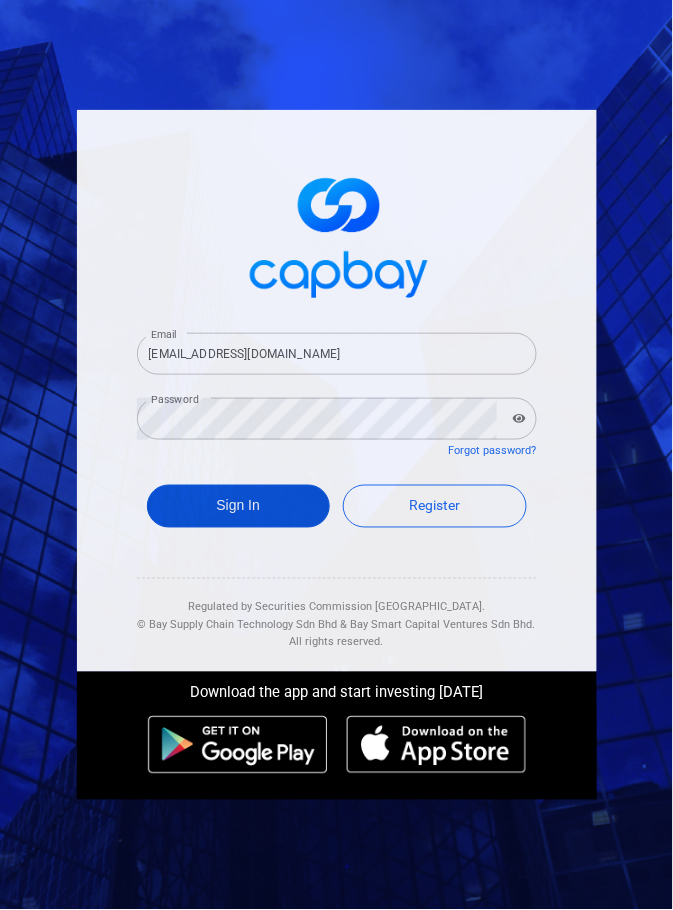 scroll, scrollTop: 0, scrollLeft: 0, axis: both 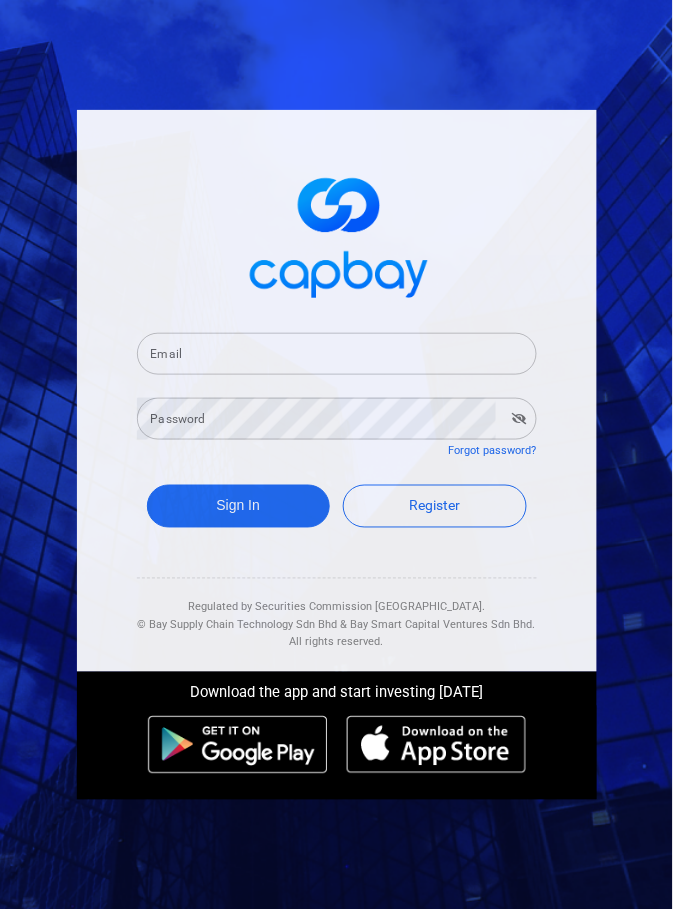 click on "Email" at bounding box center [337, 354] 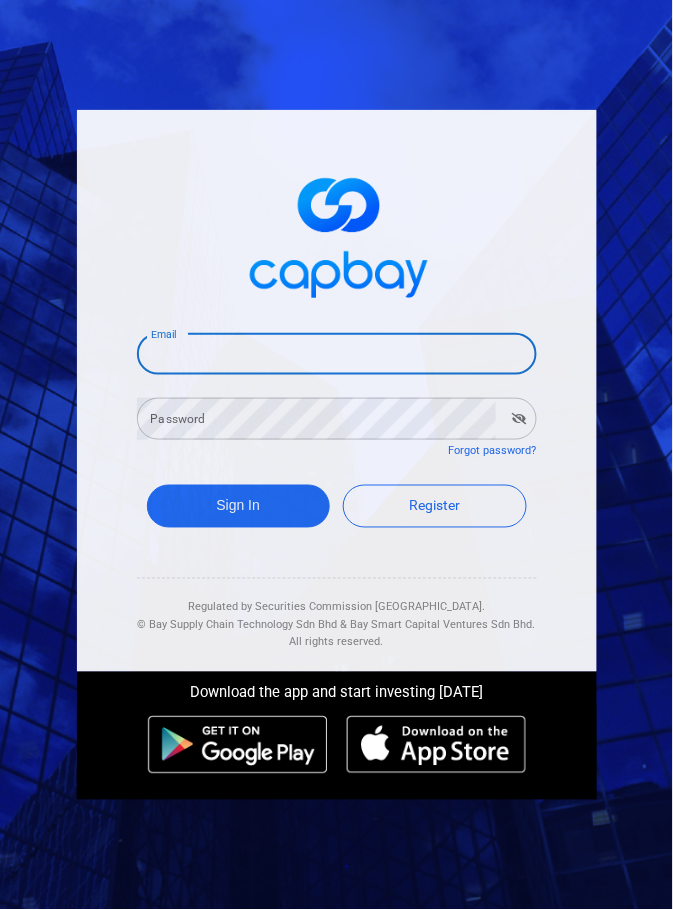 type on "H" 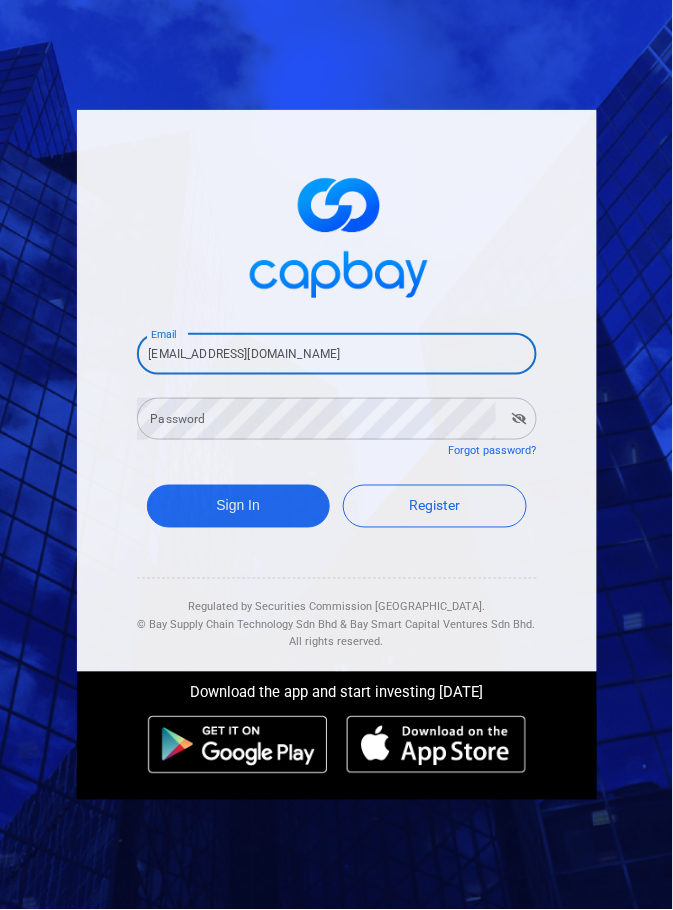 type on "[EMAIL_ADDRESS][DOMAIN_NAME]" 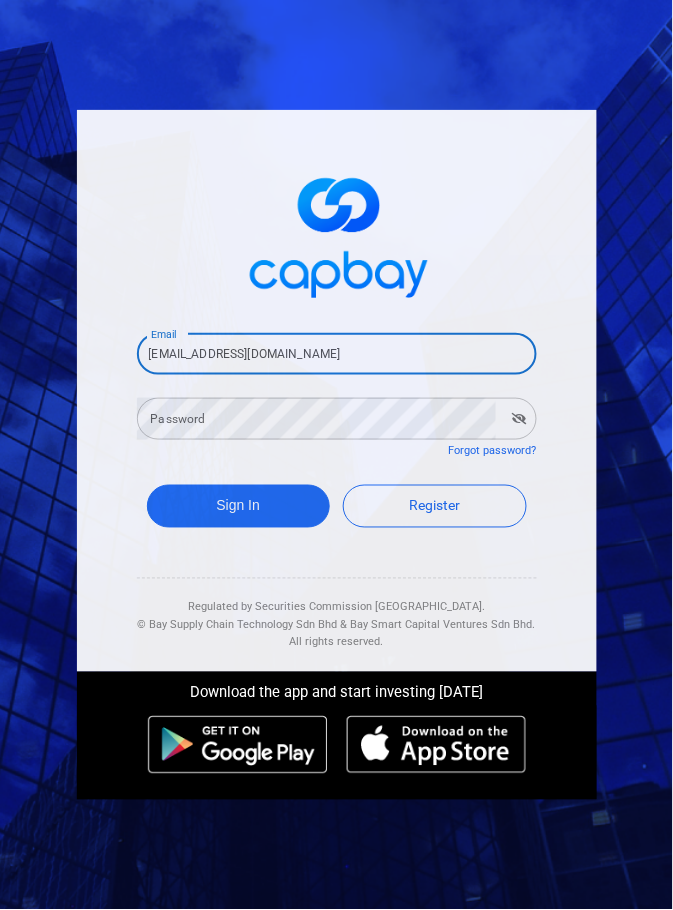 click on "Password Password" at bounding box center (337, 417) 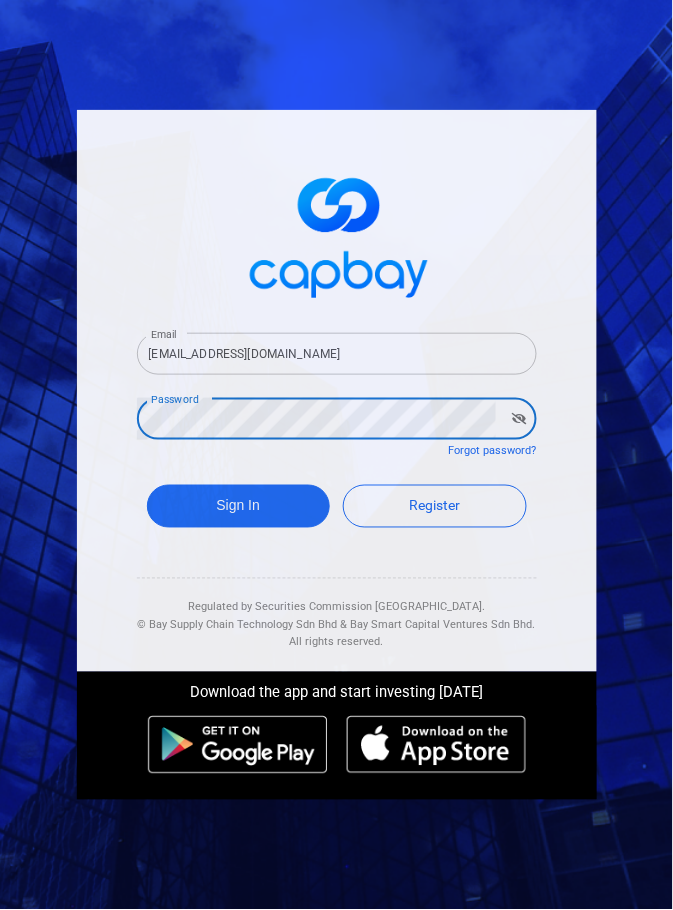 click 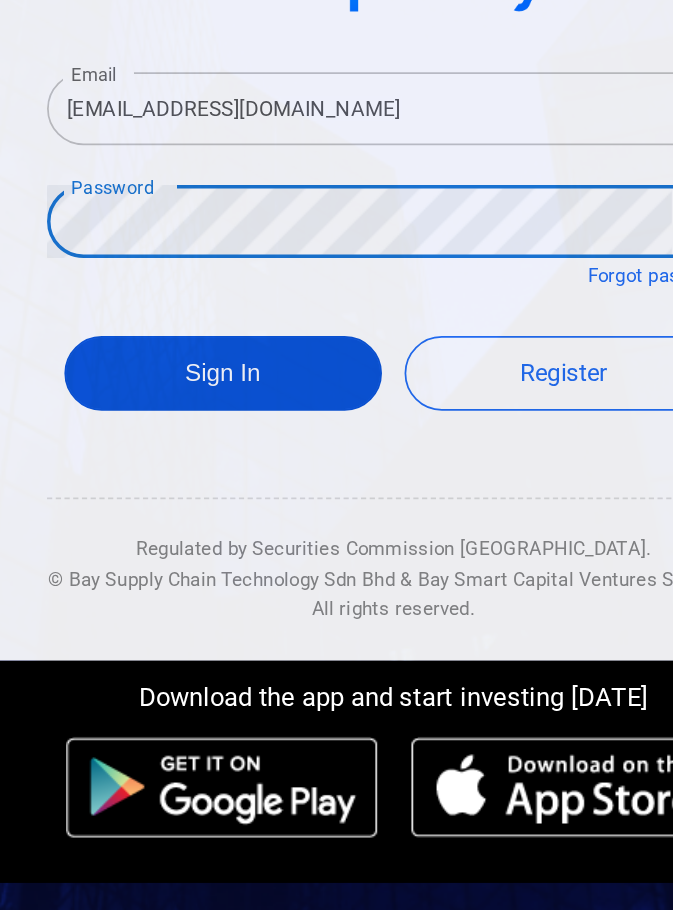 click on "Sign In" at bounding box center [239, 506] 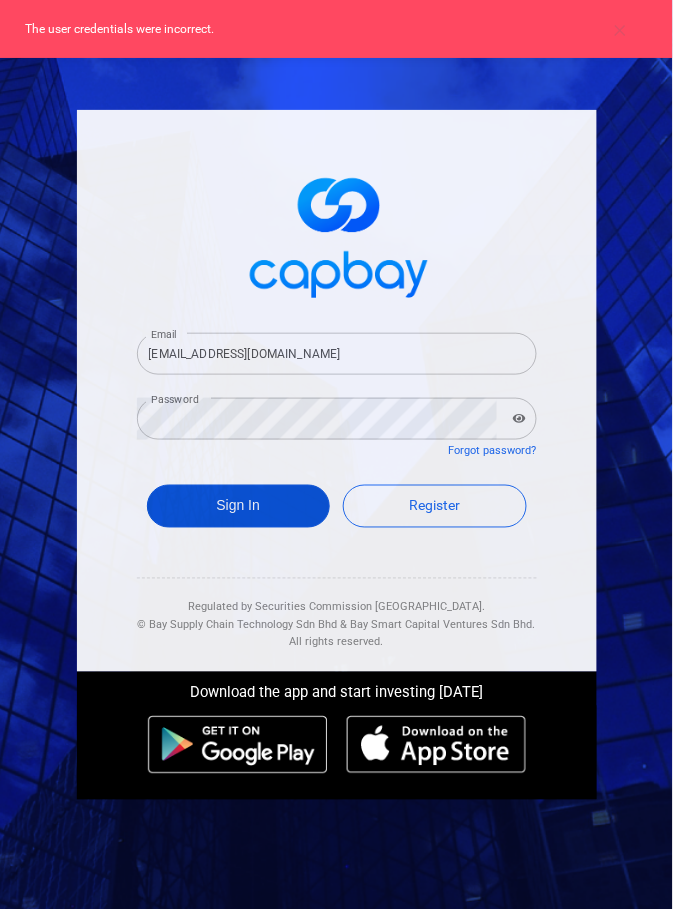 scroll, scrollTop: 0, scrollLeft: 0, axis: both 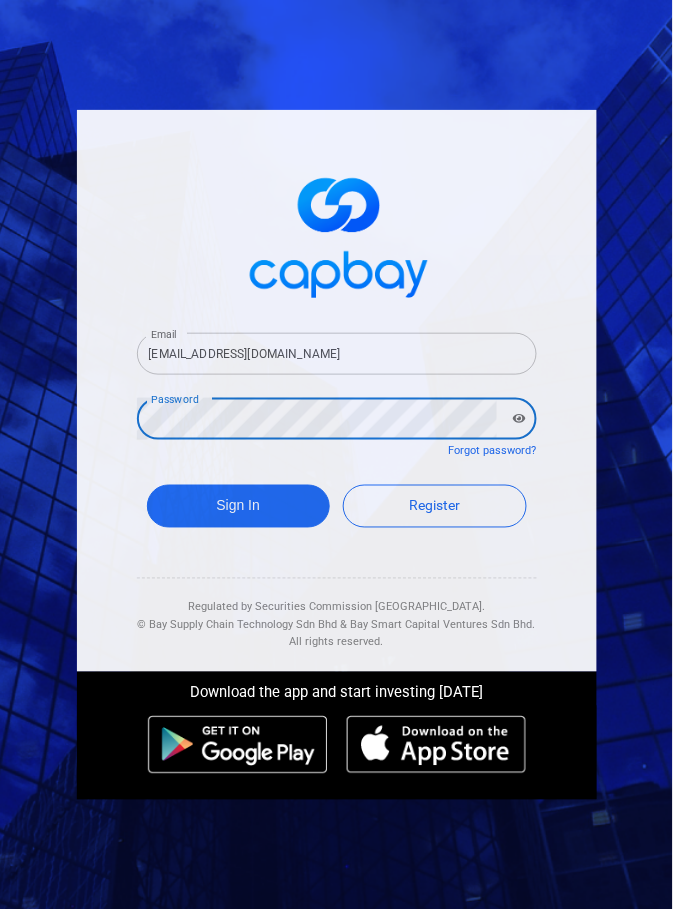 click on "Email hiiifung@hotmail.com Email Password Password Forgot password? Sign In     Register Regulated by Securities Commission Malaysia.   © Bay Supply Chain Technology Sdn Bhd   &   Bay Smart Capital Ventures Sdn Bhd.   All rights reserved." at bounding box center (337, 391) 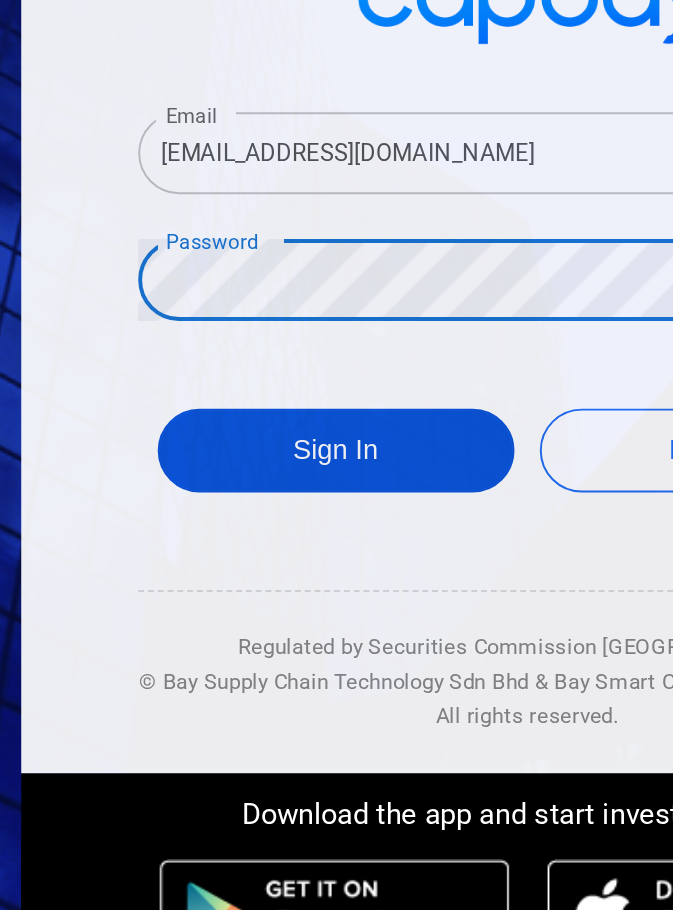 click on "Sign In" at bounding box center (239, 506) 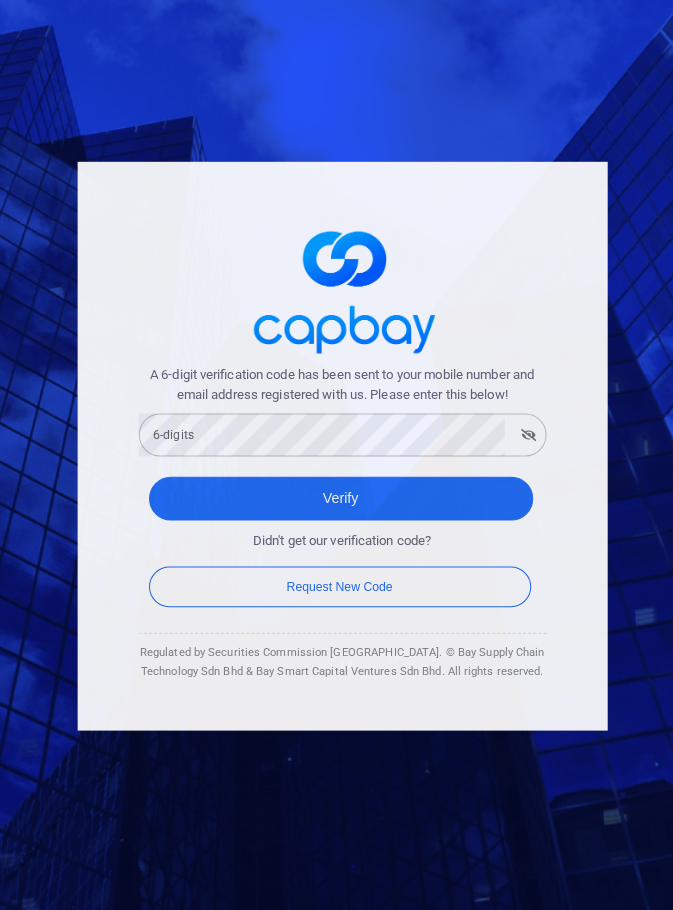scroll, scrollTop: 3, scrollLeft: 0, axis: vertical 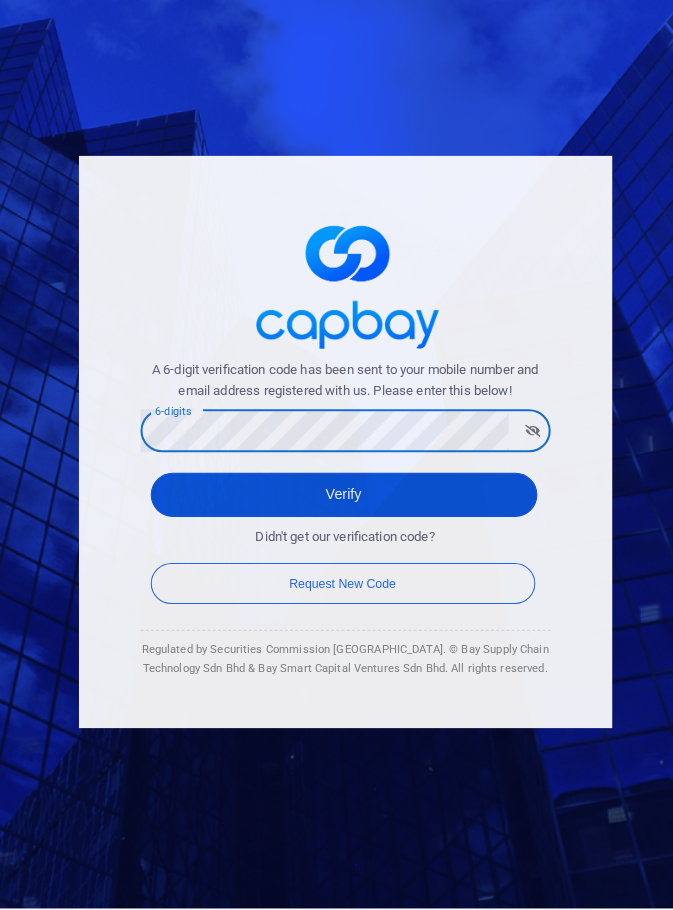 click on "Verify" at bounding box center [335, 506] 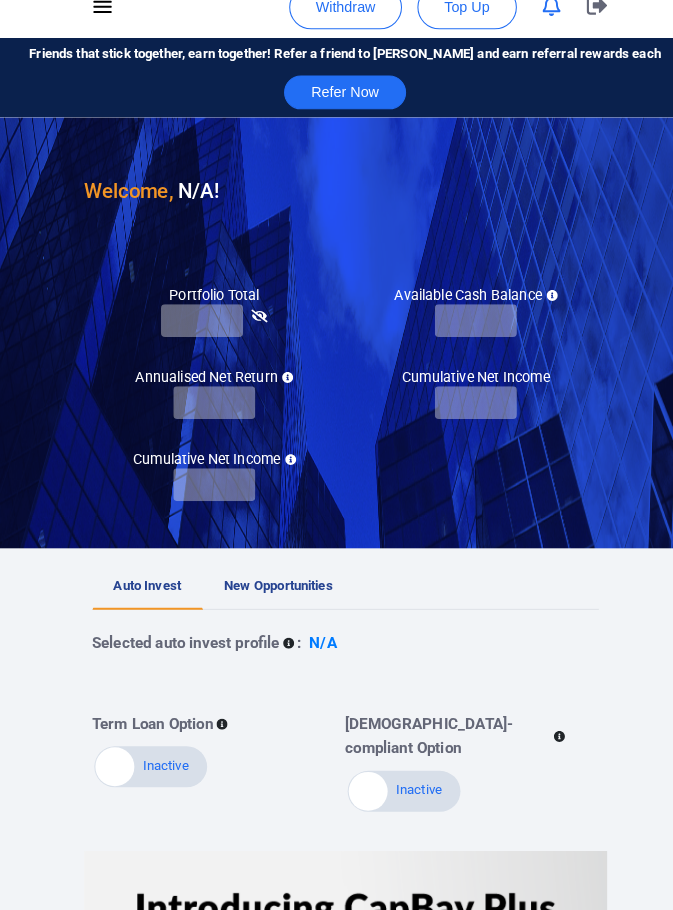scroll, scrollTop: 62, scrollLeft: 0, axis: vertical 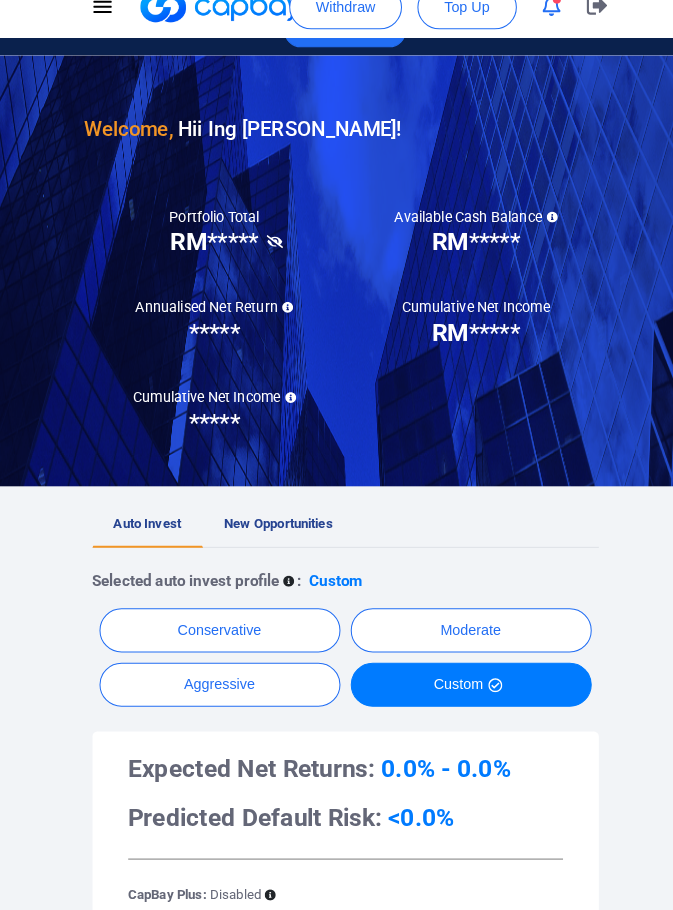 click 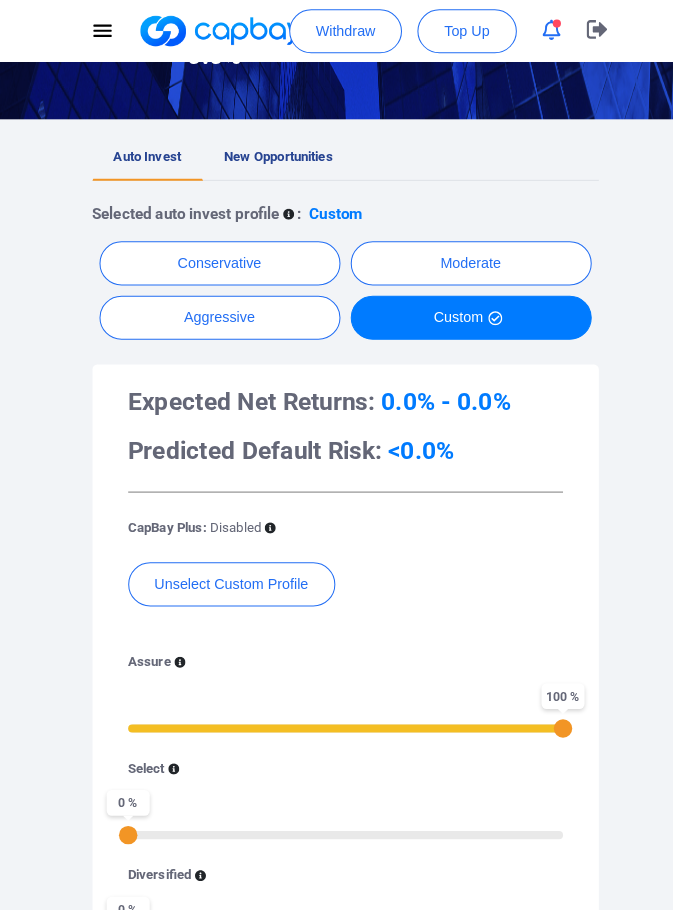 scroll, scrollTop: 438, scrollLeft: 0, axis: vertical 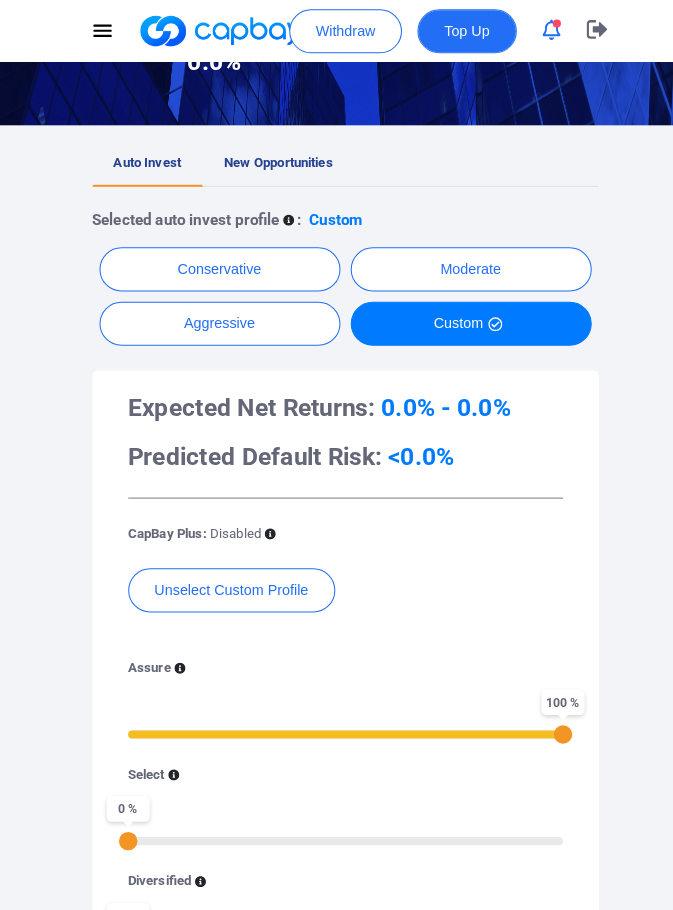 click on "Top Up" at bounding box center (455, 30) 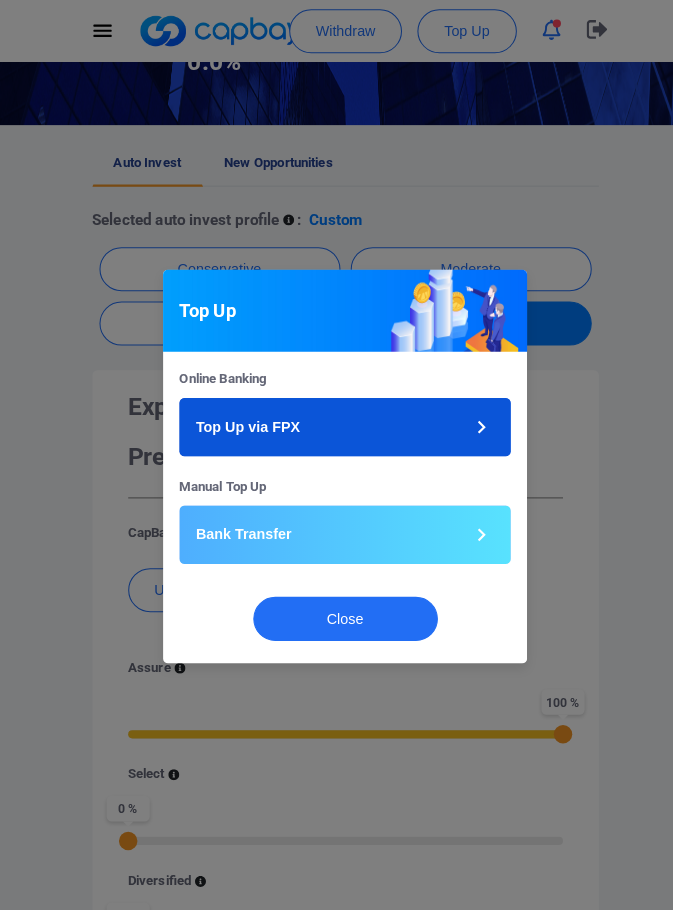 click 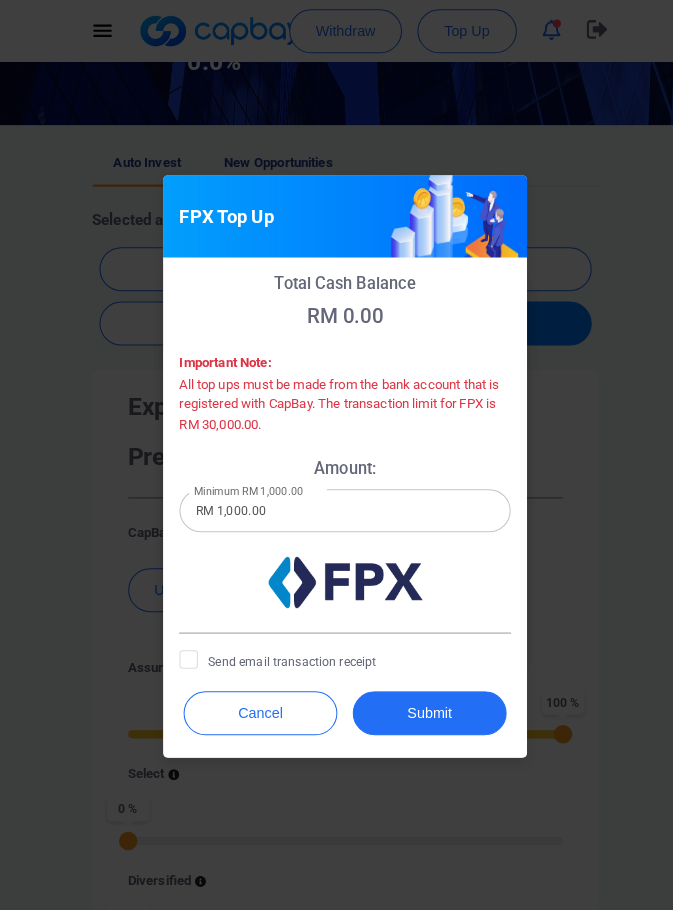 click on "RM 1,000.00" at bounding box center (336, 498) 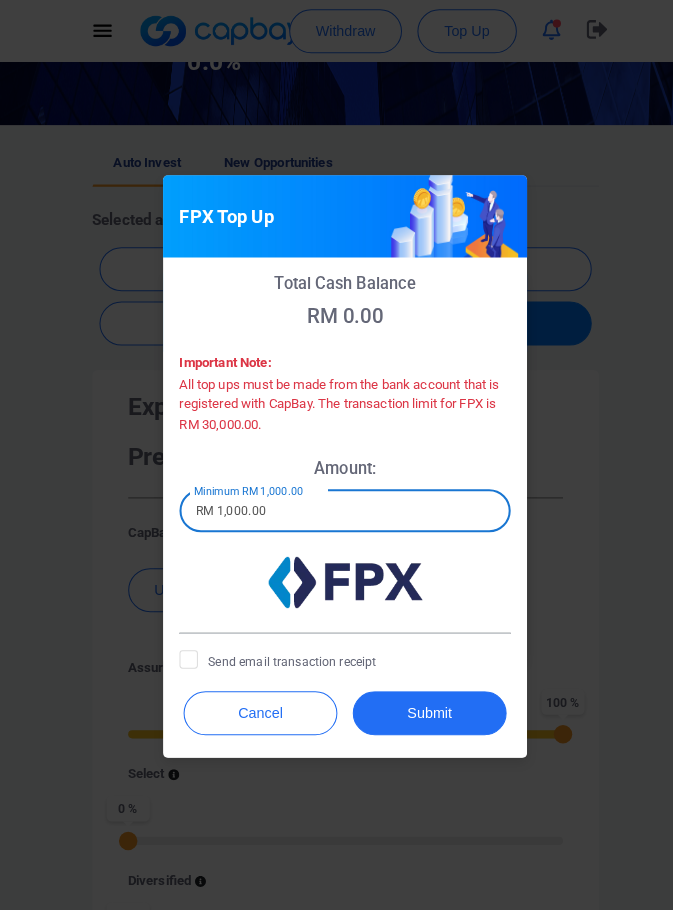 click on "RM 1,000.00" at bounding box center [336, 498] 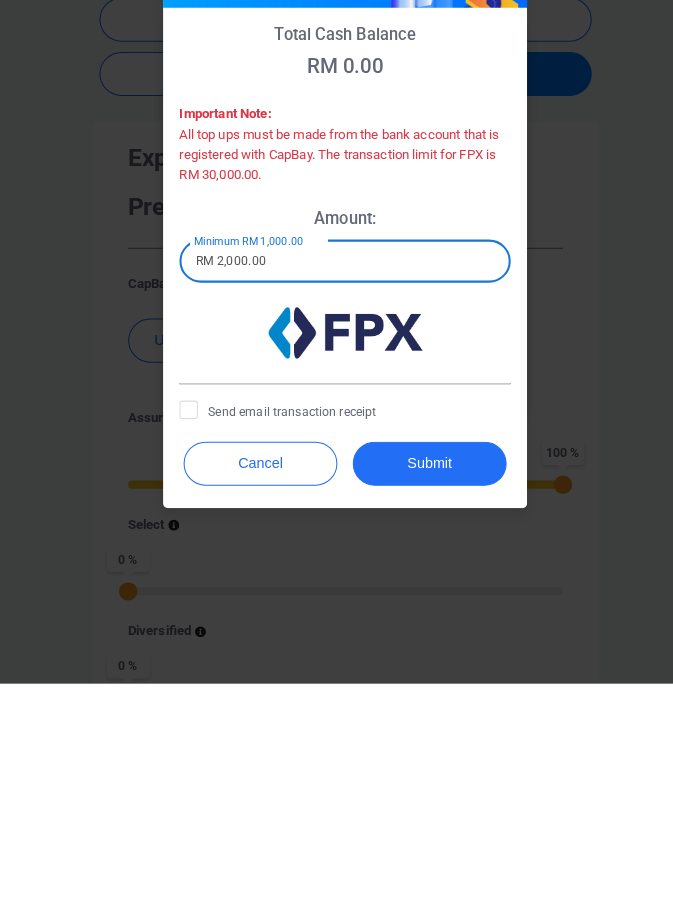 scroll, scrollTop: 438, scrollLeft: 0, axis: vertical 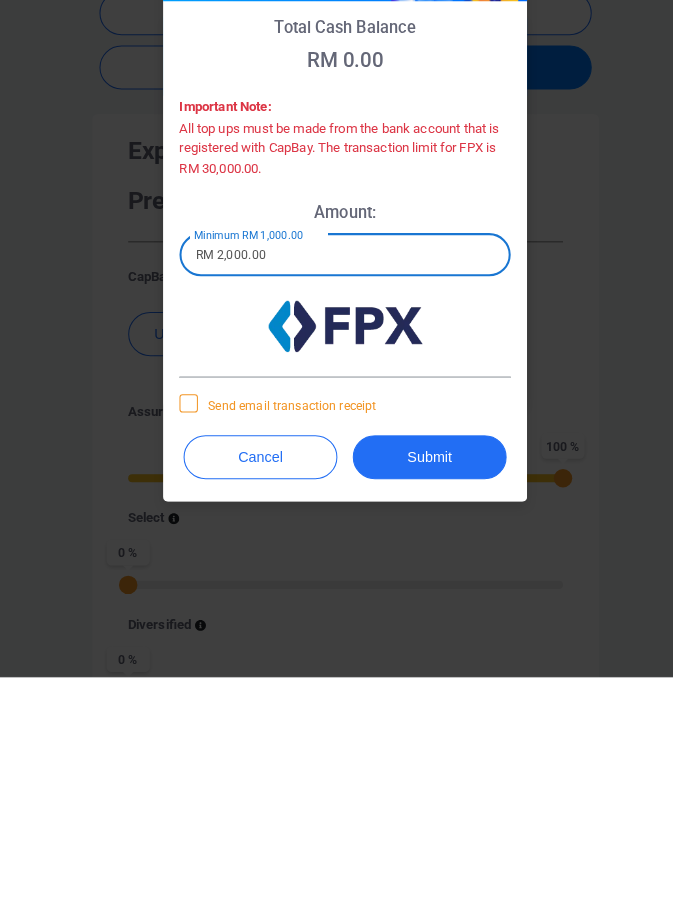 type on "RM 2,000.00" 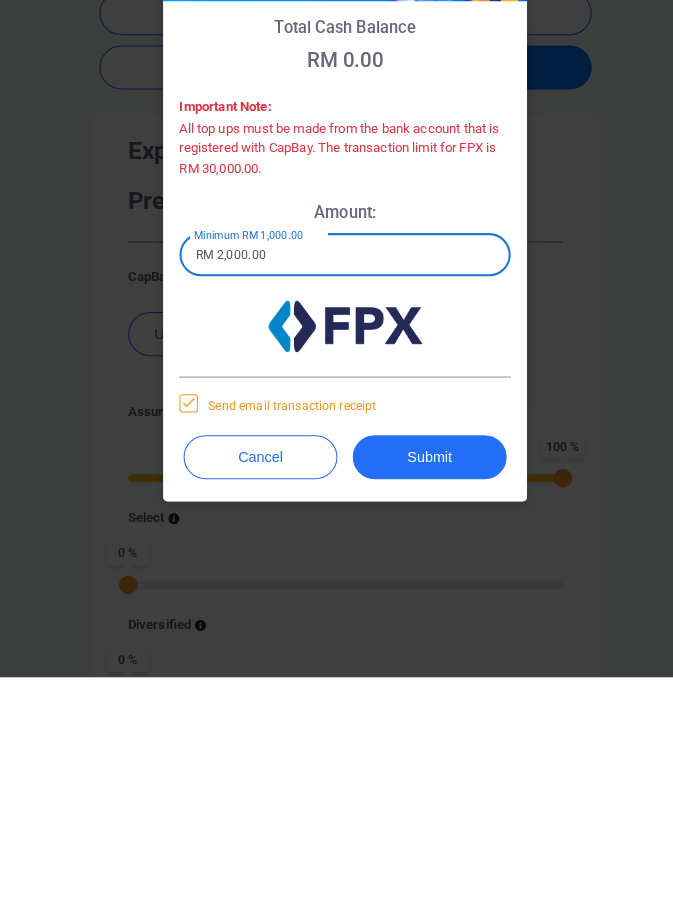 scroll, scrollTop: 438, scrollLeft: 0, axis: vertical 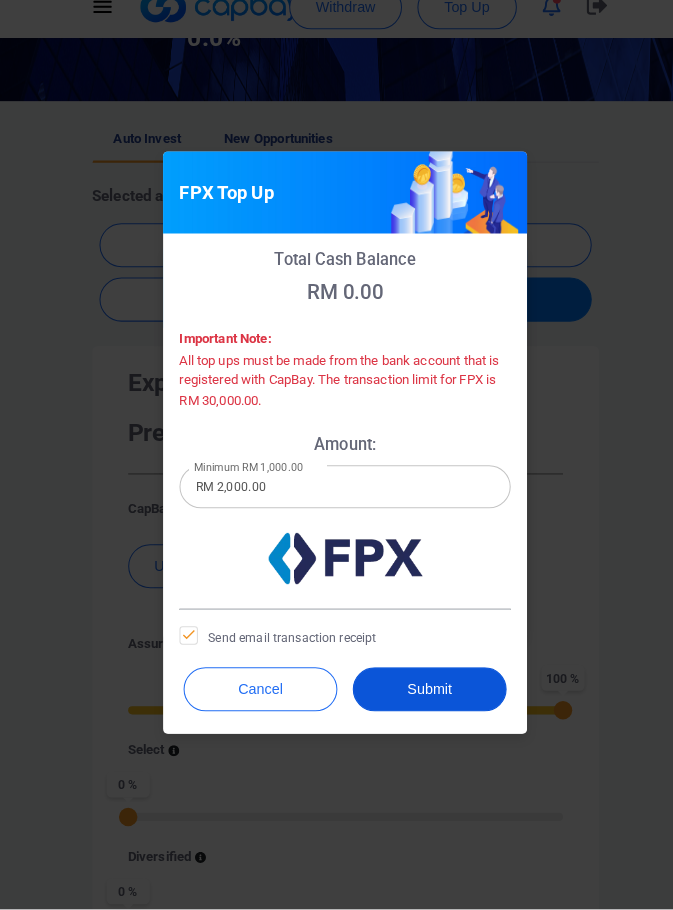 click on "Submit" at bounding box center [419, 695] 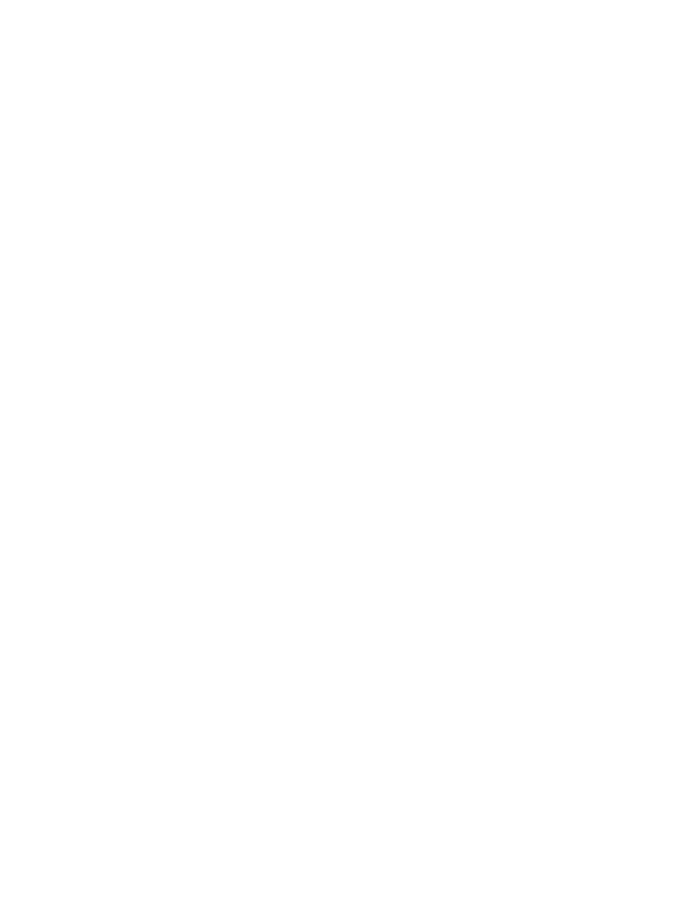 scroll, scrollTop: 0, scrollLeft: 0, axis: both 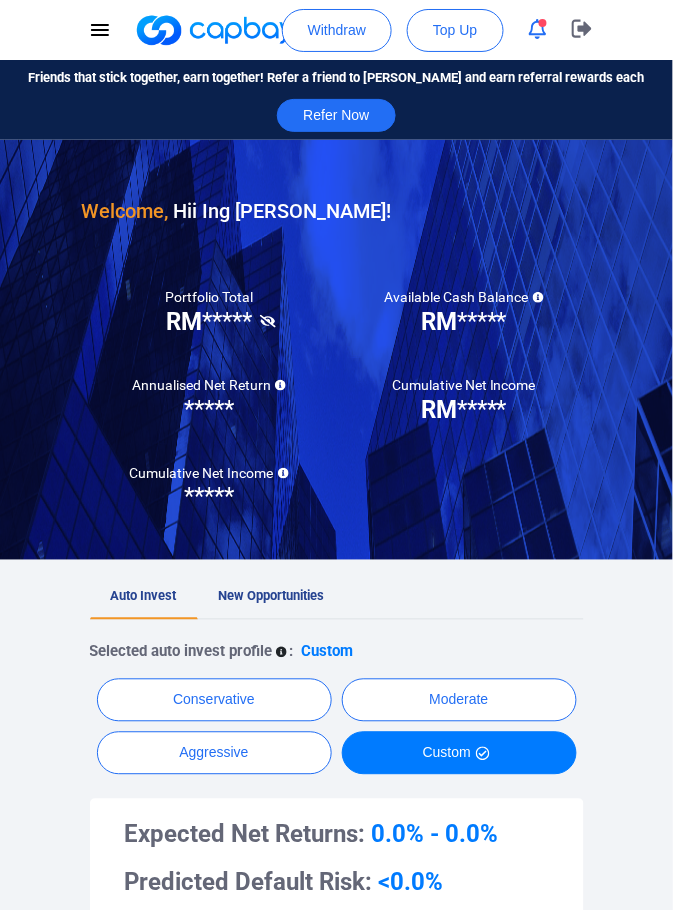 click 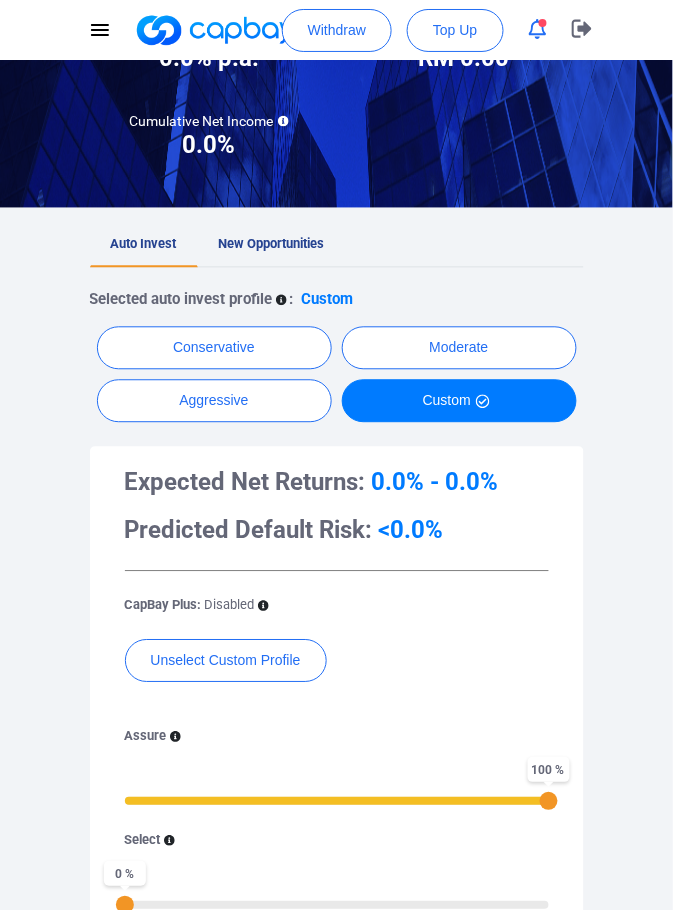 scroll, scrollTop: 0, scrollLeft: 0, axis: both 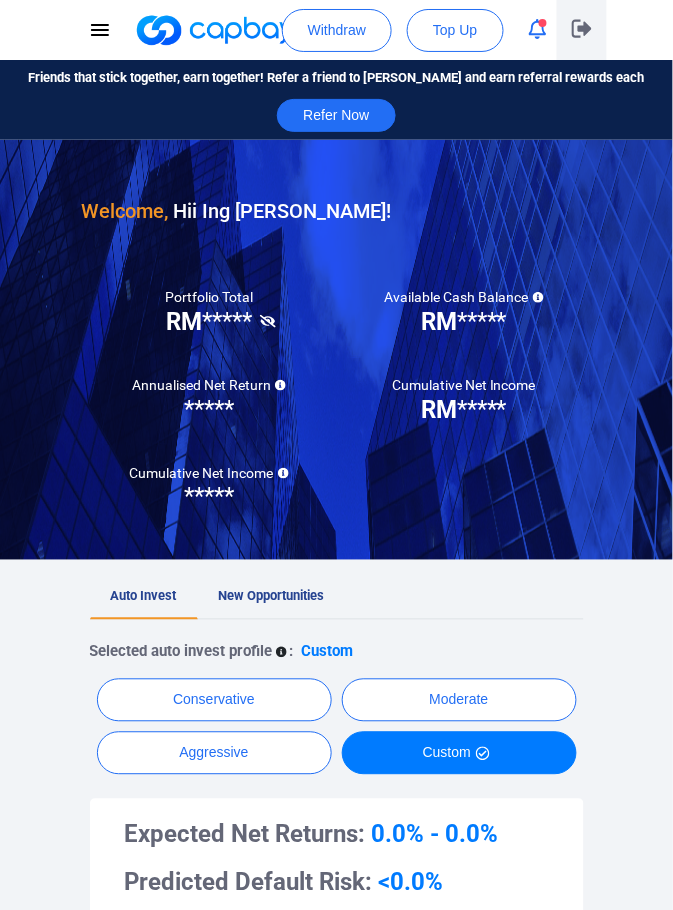 click 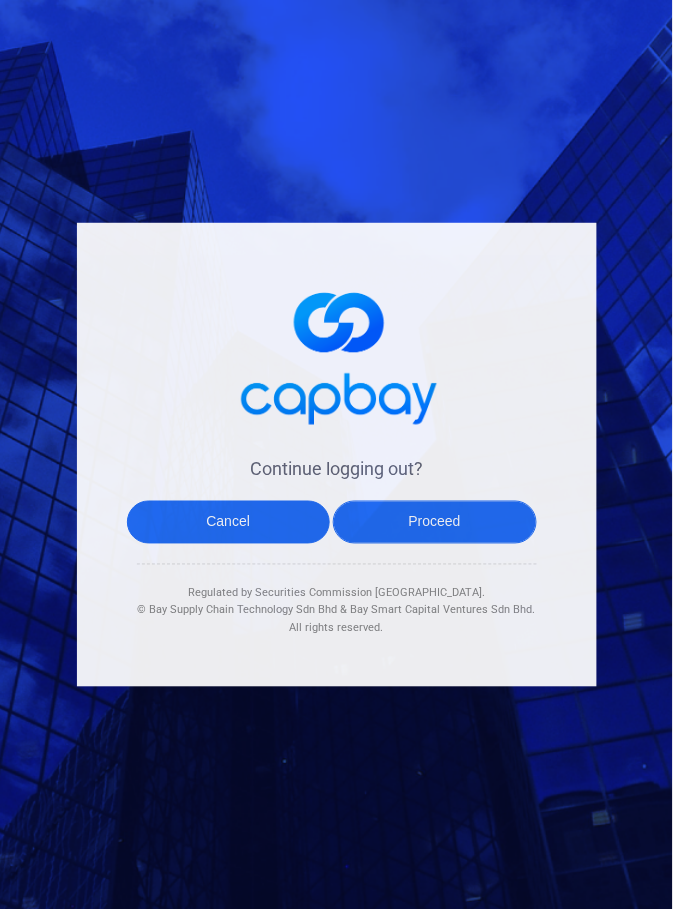 click on "Proceed" at bounding box center (435, 522) 